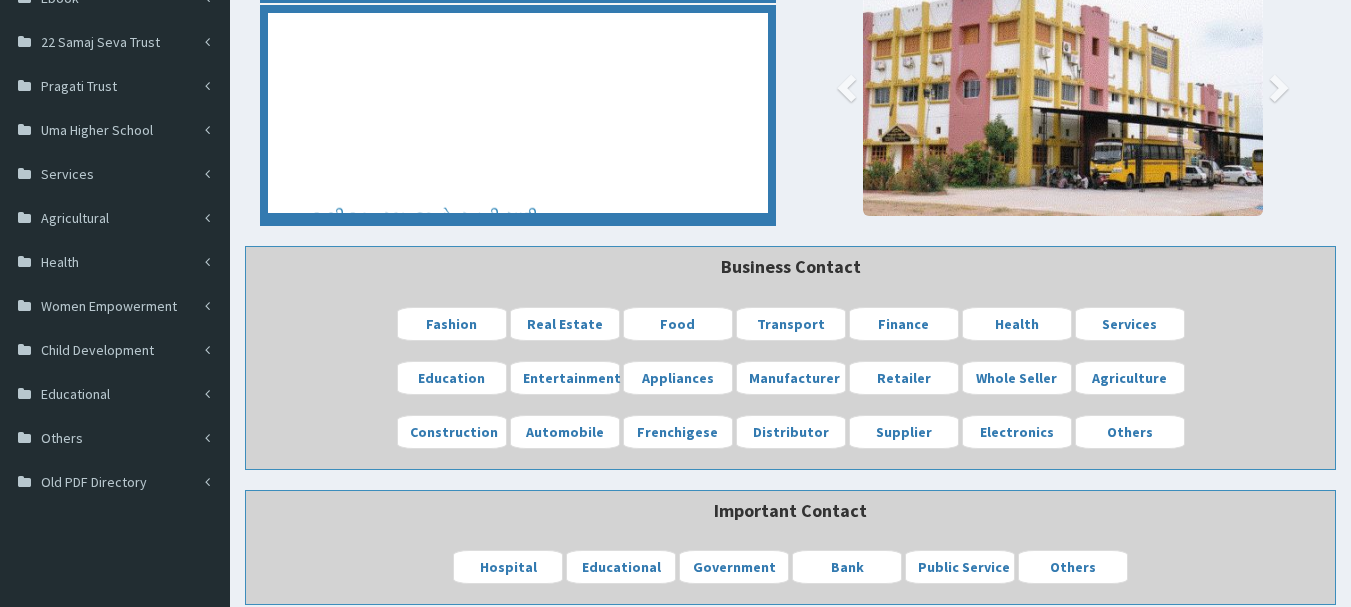 scroll, scrollTop: 300, scrollLeft: 0, axis: vertical 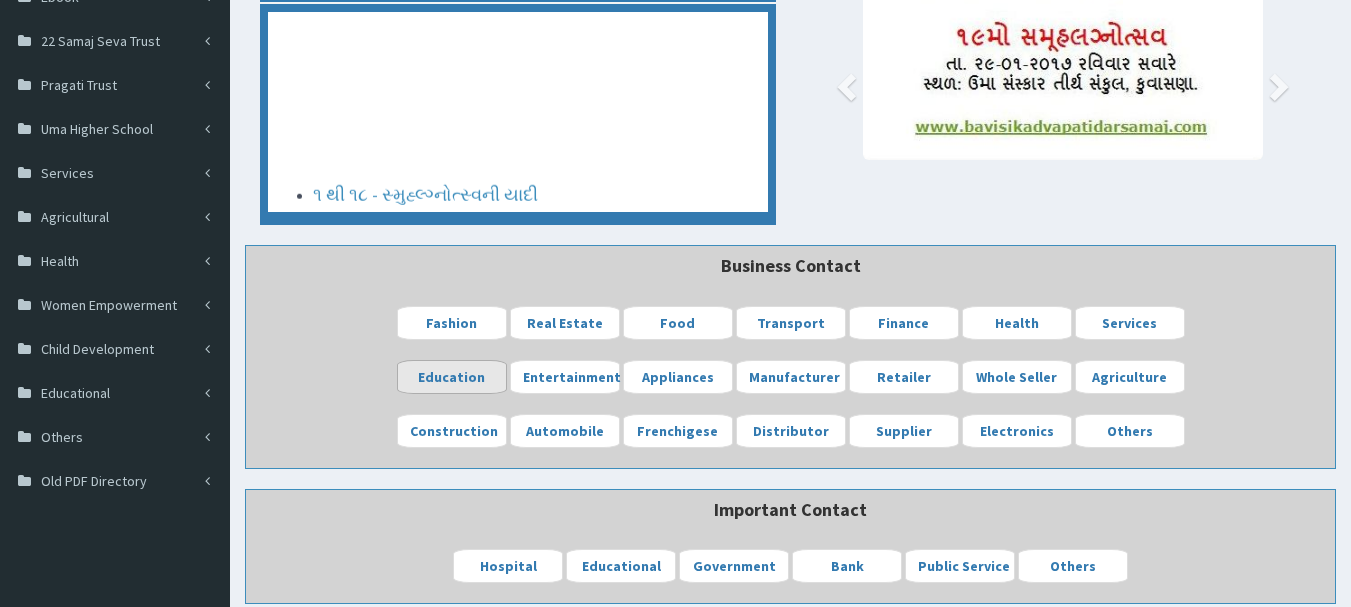 click on "Education" at bounding box center [451, 377] 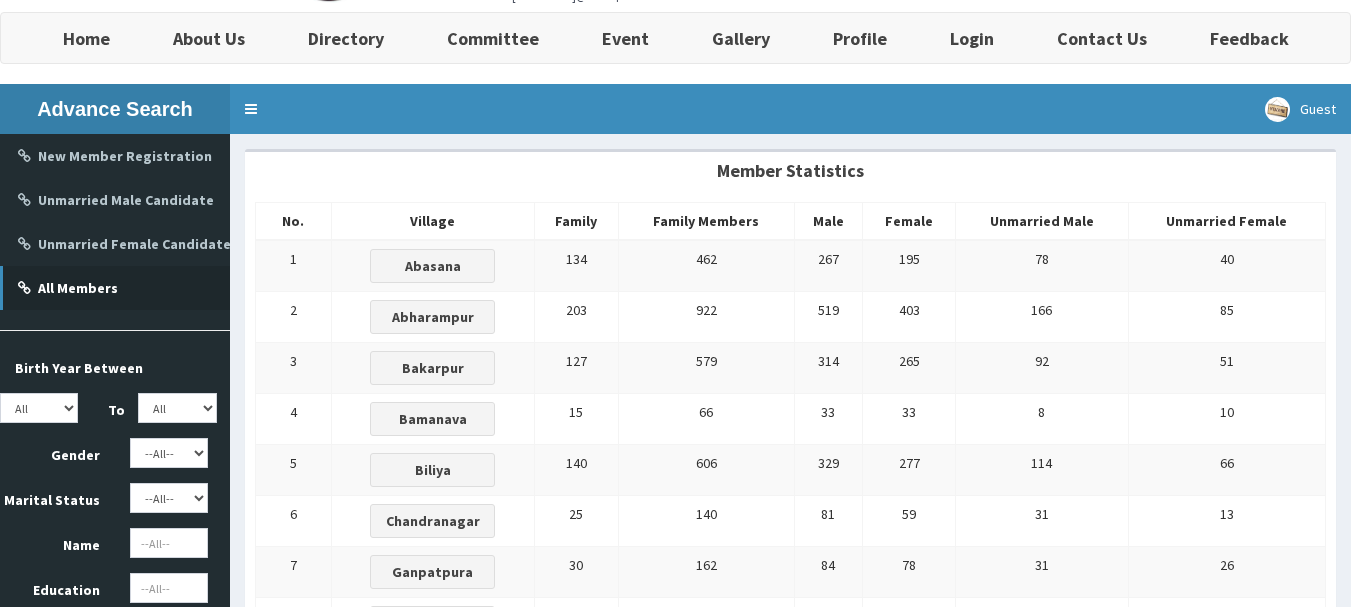 scroll, scrollTop: 0, scrollLeft: 0, axis: both 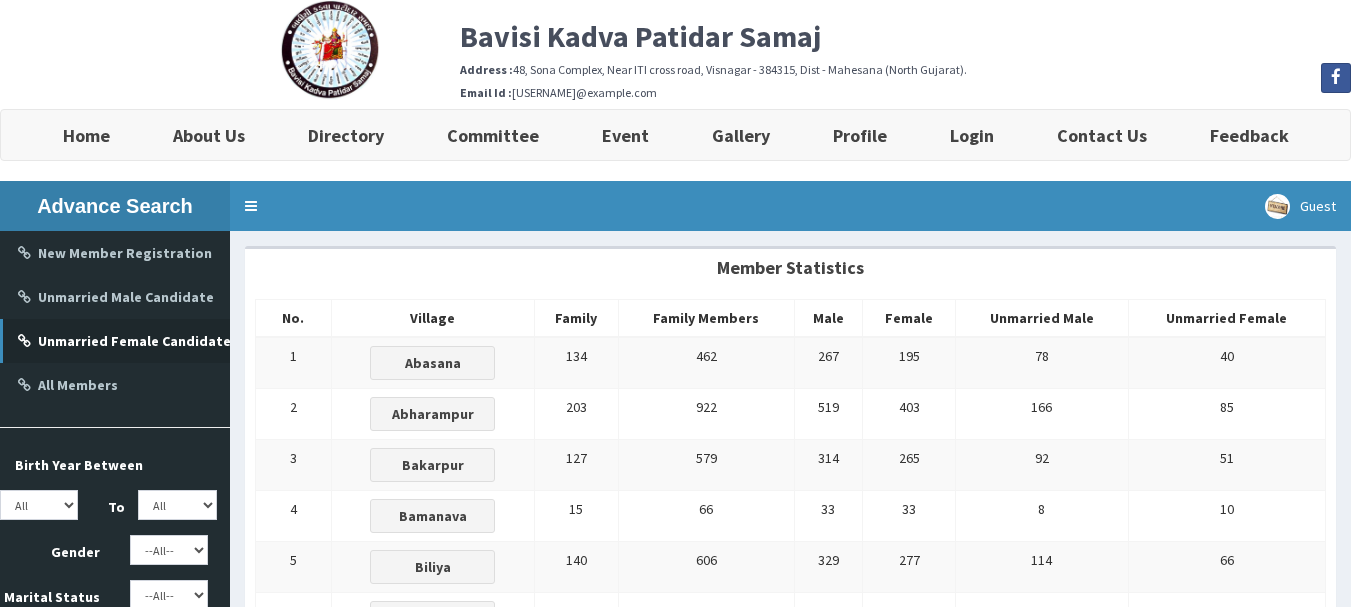 click on "Unmarried Female Candidate" at bounding box center (115, 341) 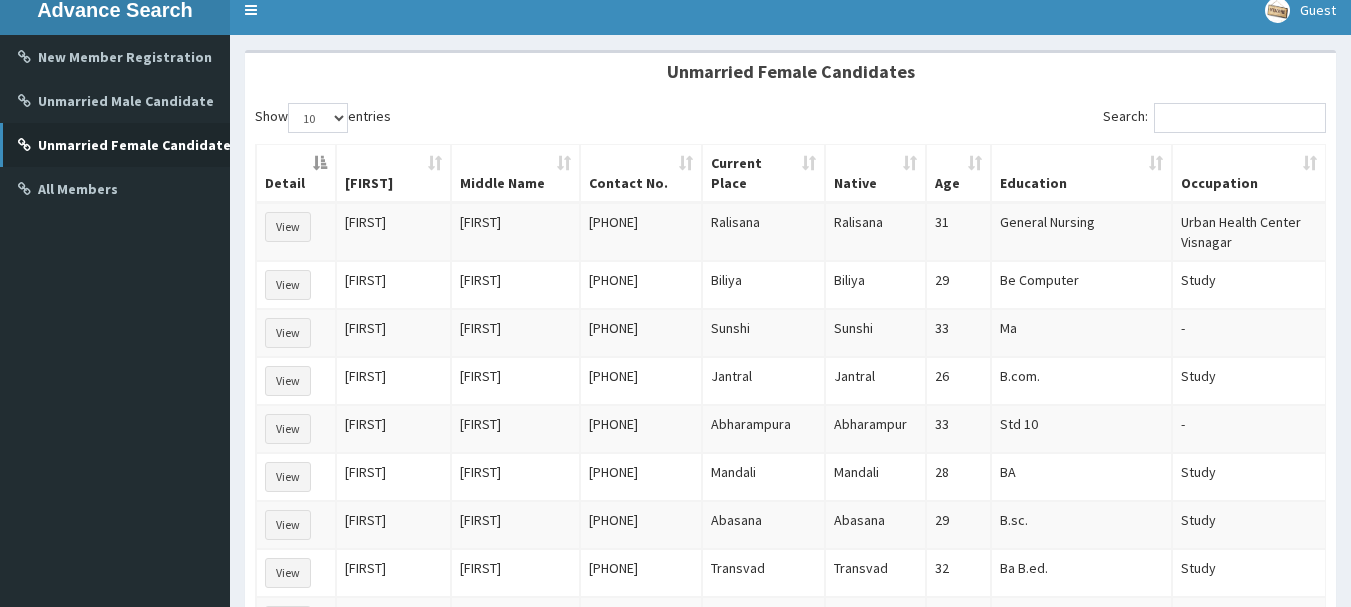 scroll, scrollTop: 200, scrollLeft: 0, axis: vertical 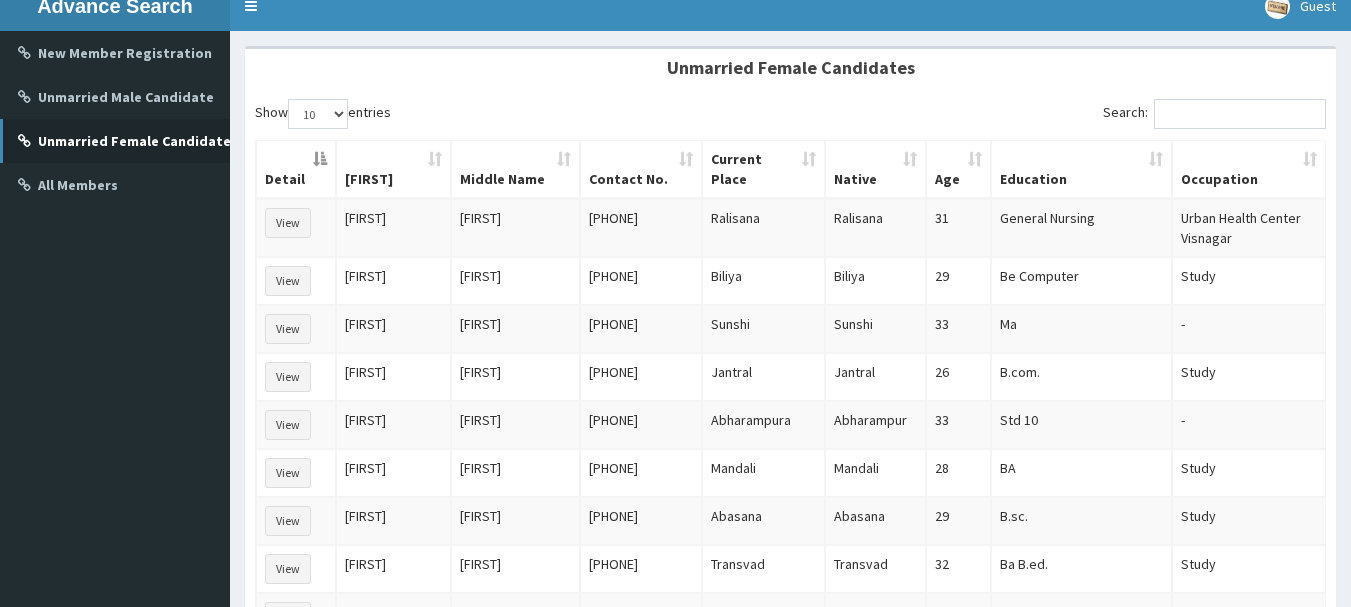 click on "33" at bounding box center (958, 228) 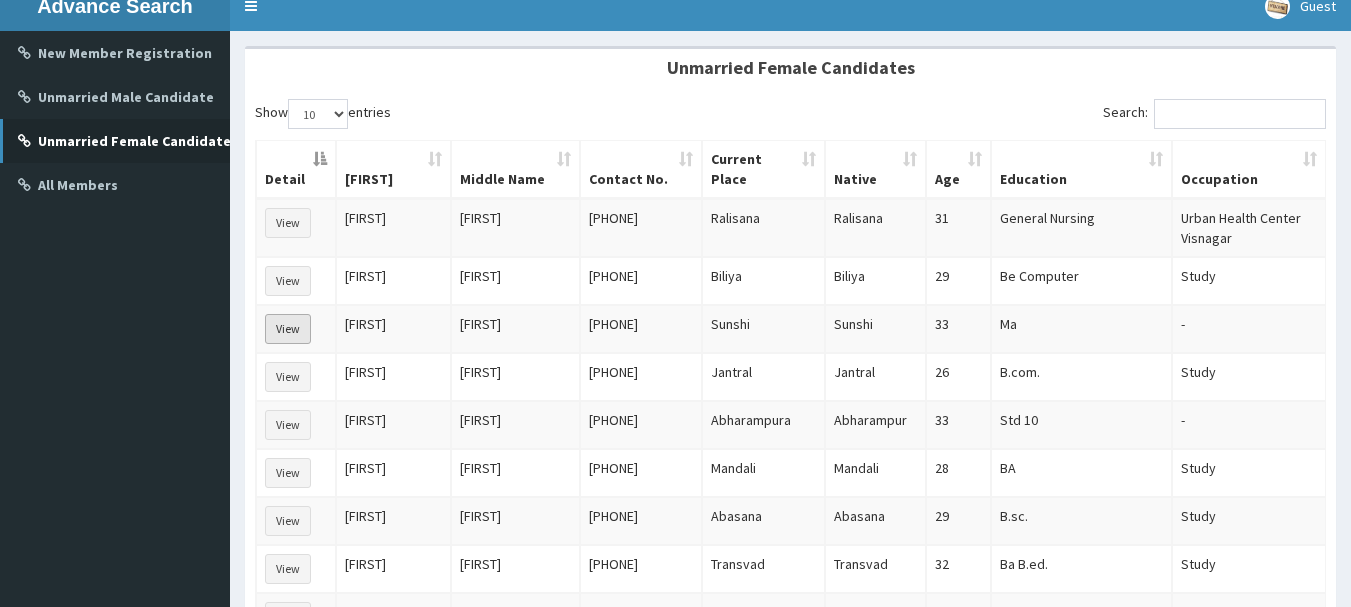 click on "View" at bounding box center [288, 223] 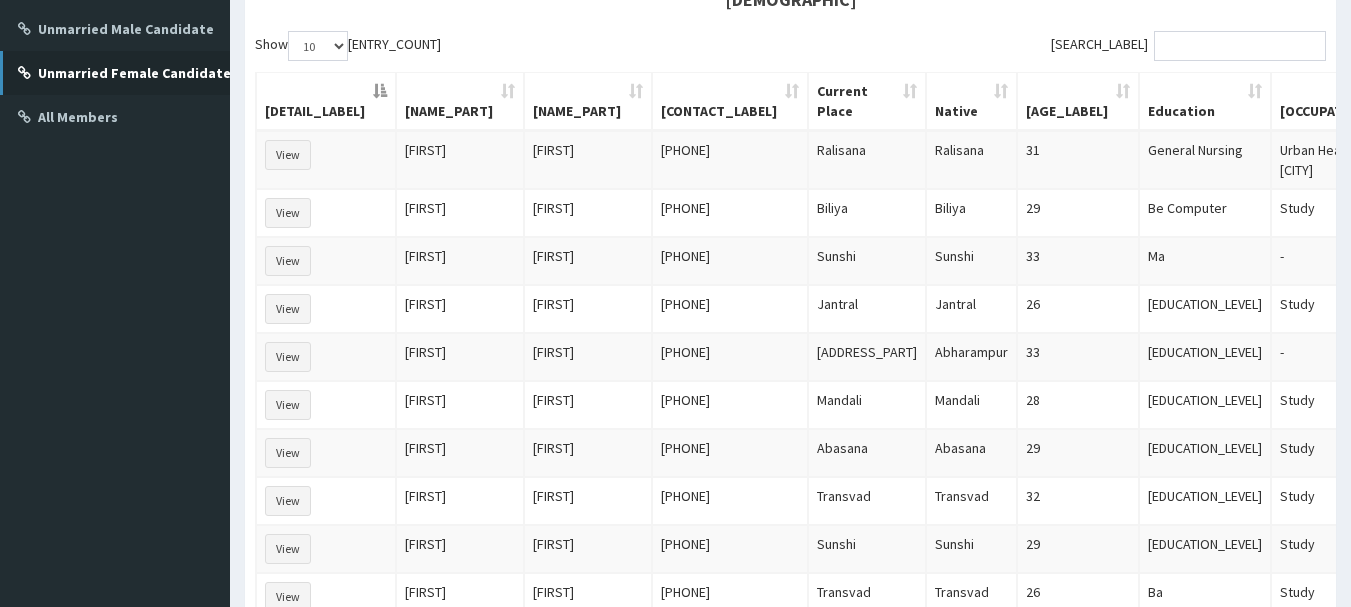 scroll, scrollTop: 300, scrollLeft: 0, axis: vertical 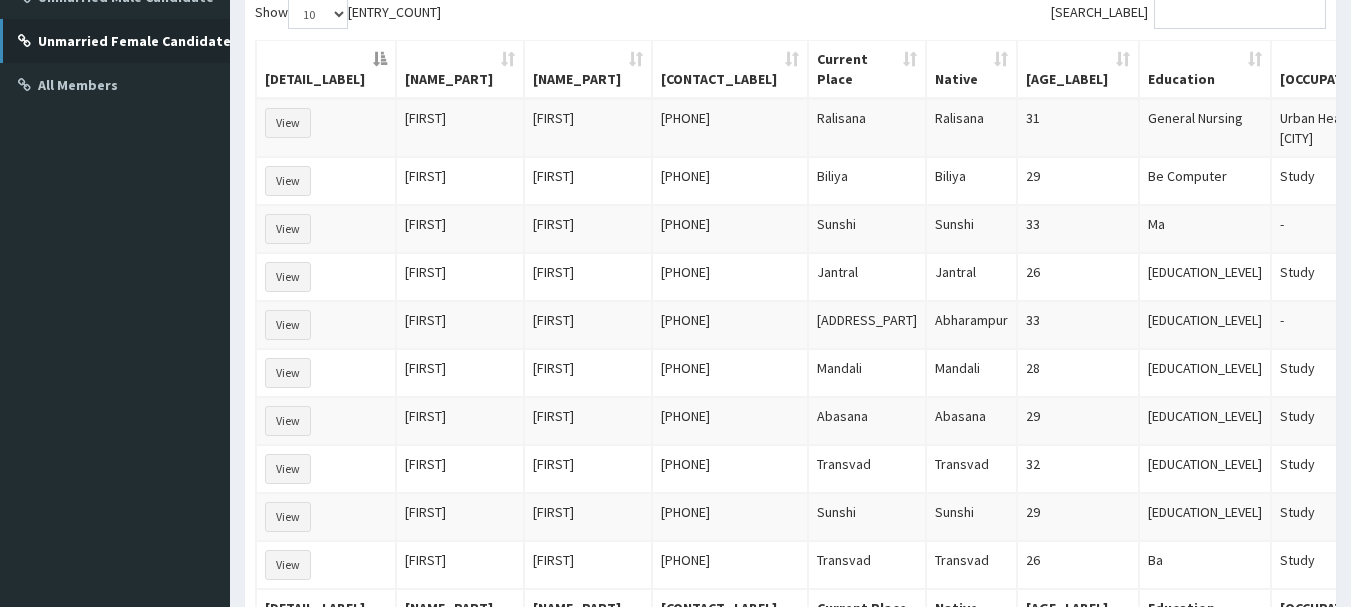 click on "Current Place" at bounding box center [867, 70] 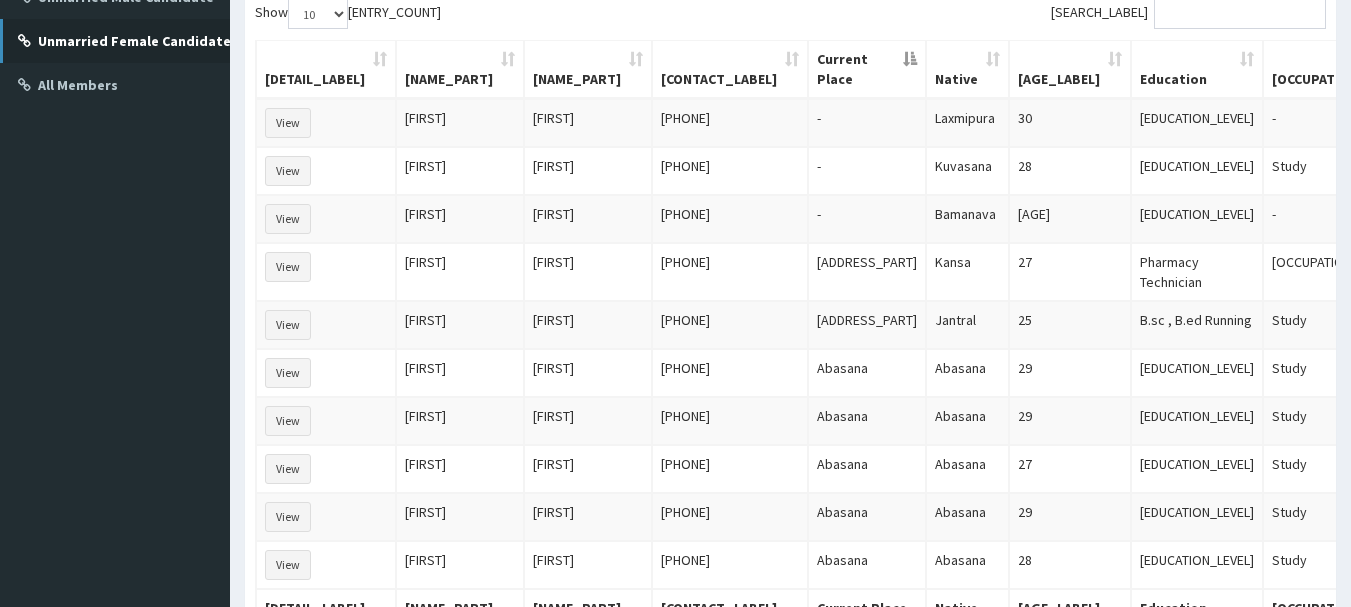 click on "Current Place" at bounding box center [867, 70] 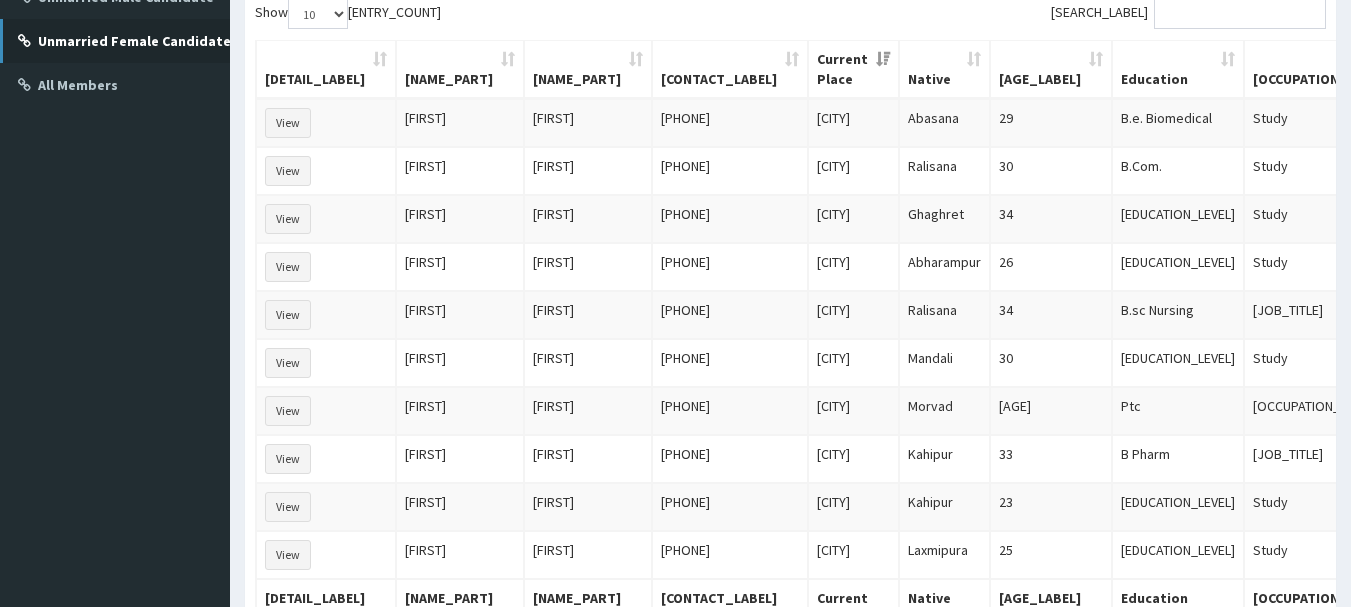 click on "Current Place" at bounding box center [853, 70] 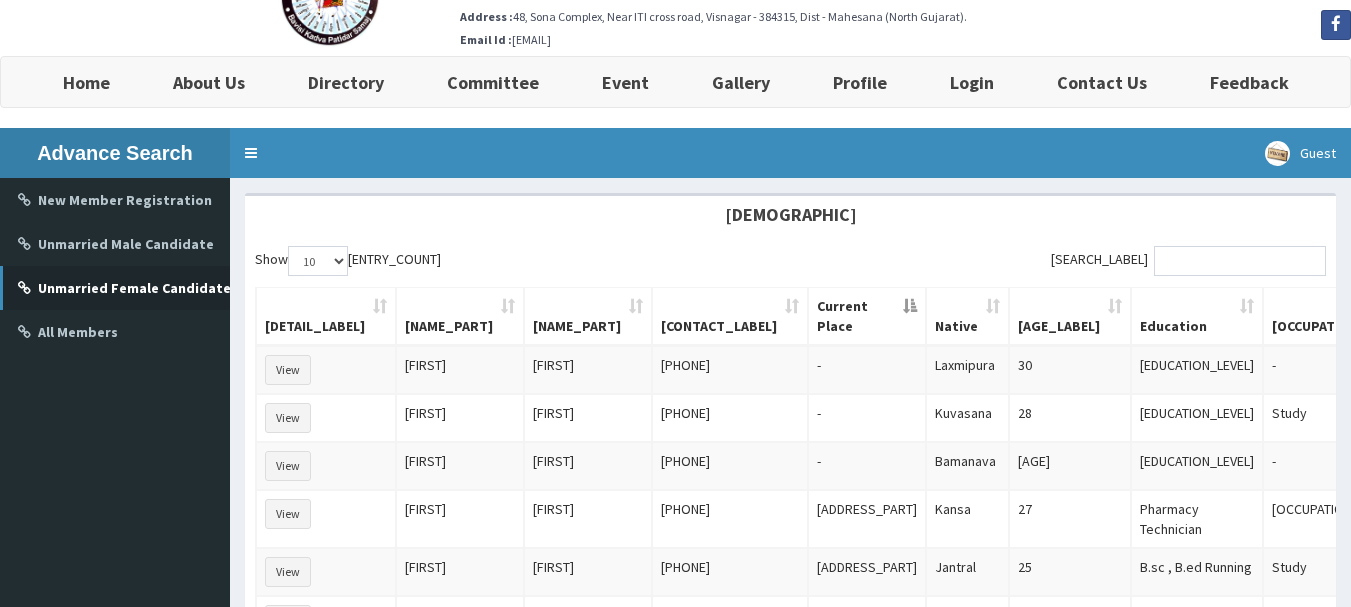 scroll, scrollTop: 100, scrollLeft: 0, axis: vertical 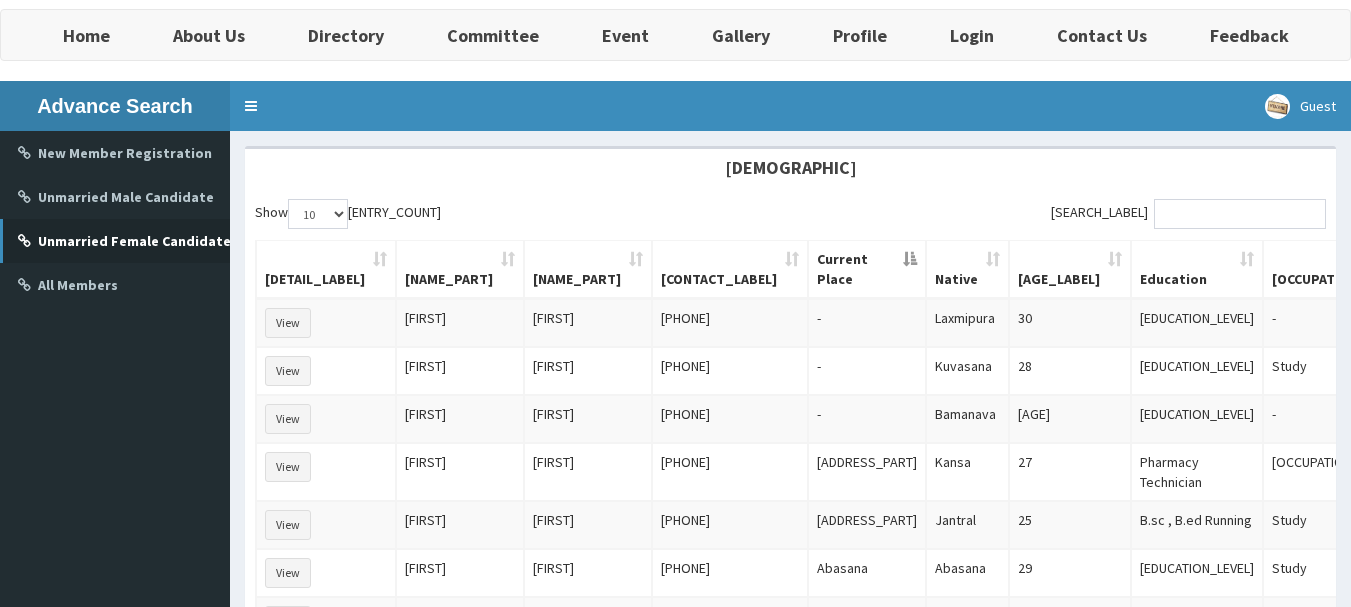 click on "Current Place" at bounding box center [867, 270] 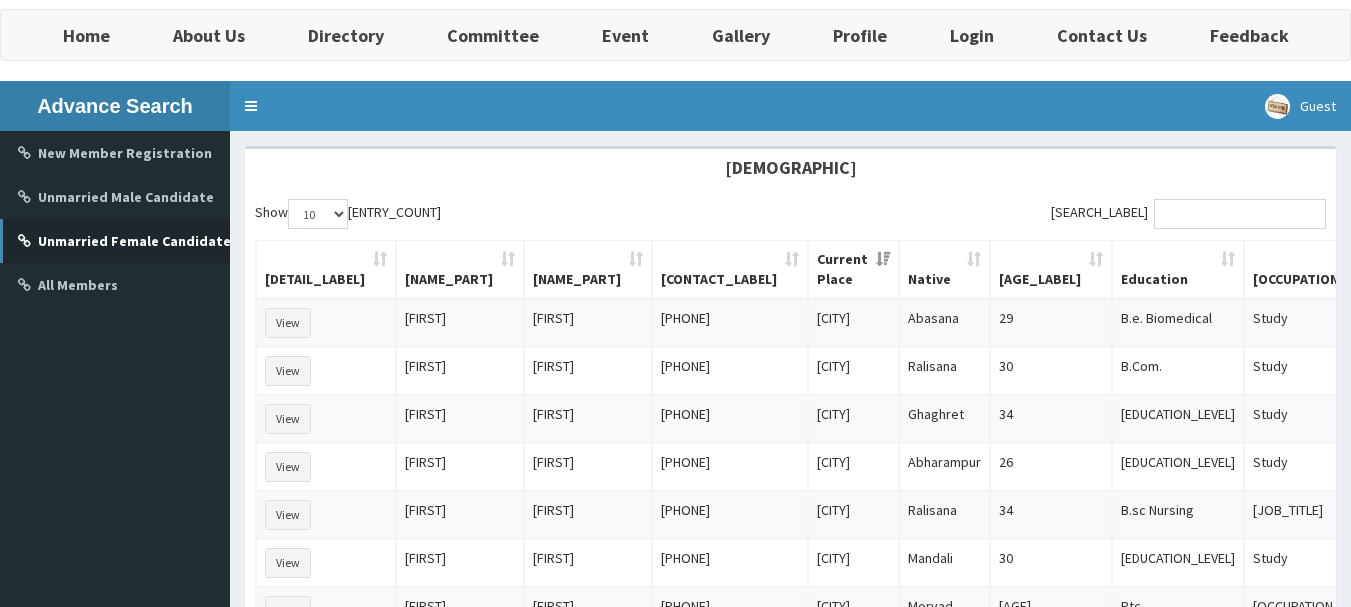 click on "Current Place" at bounding box center [853, 270] 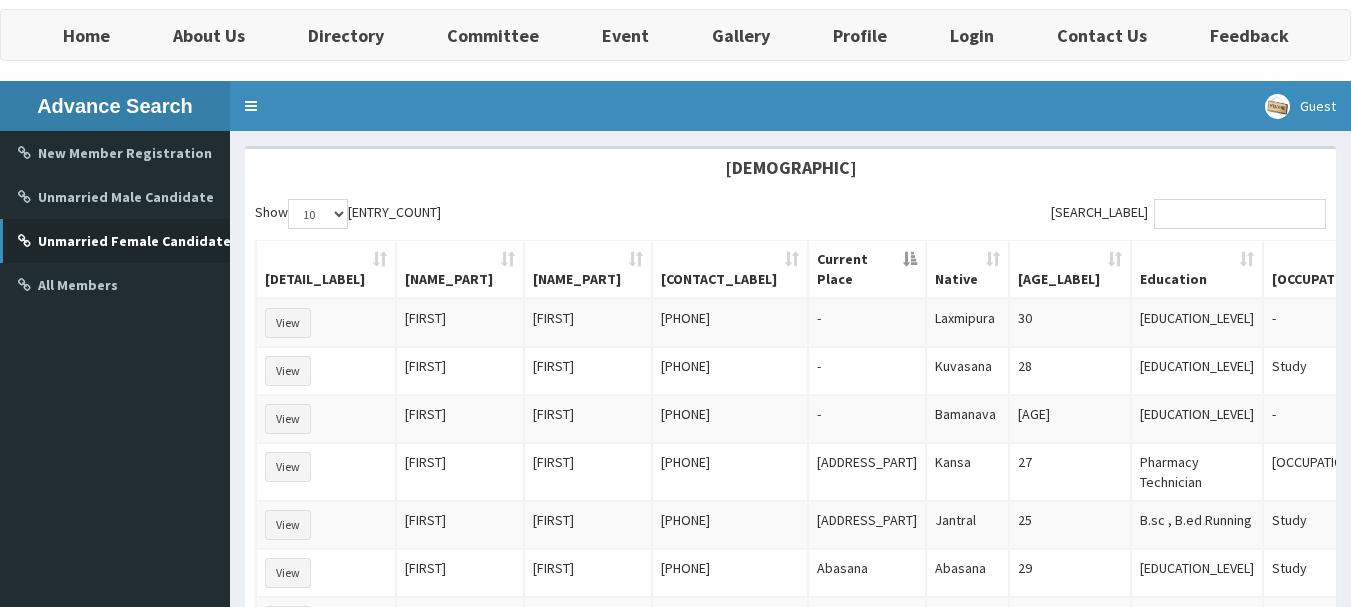 click on "Current Place" at bounding box center (867, 270) 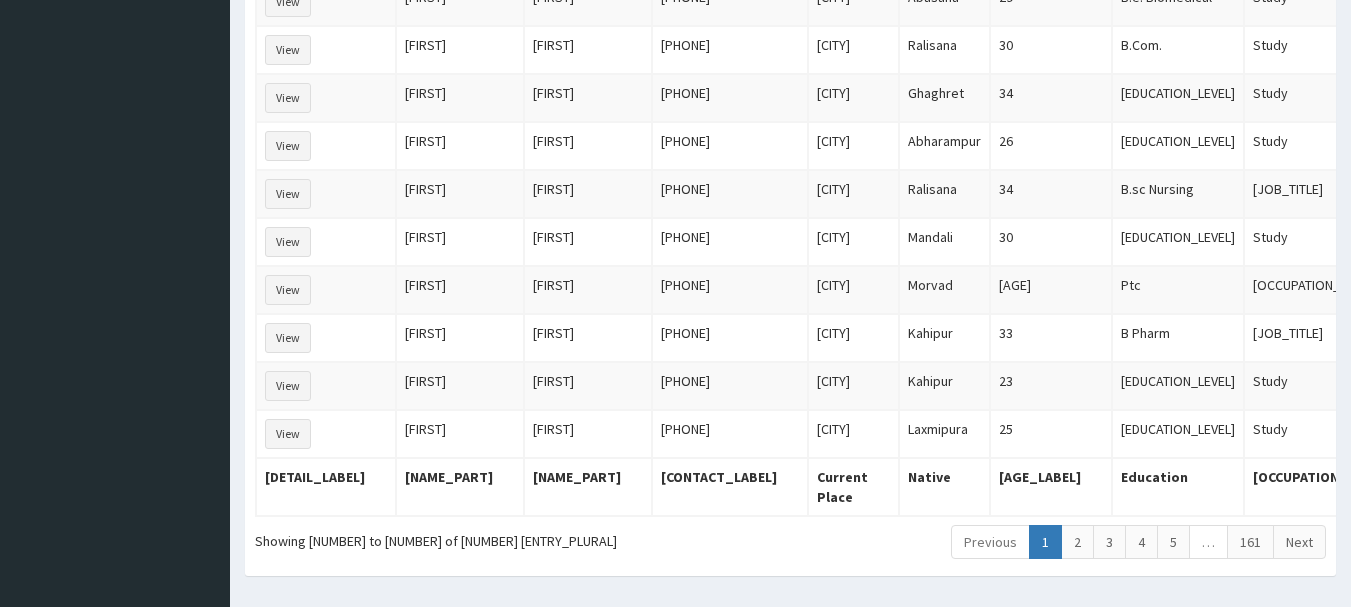 scroll, scrollTop: 500, scrollLeft: 0, axis: vertical 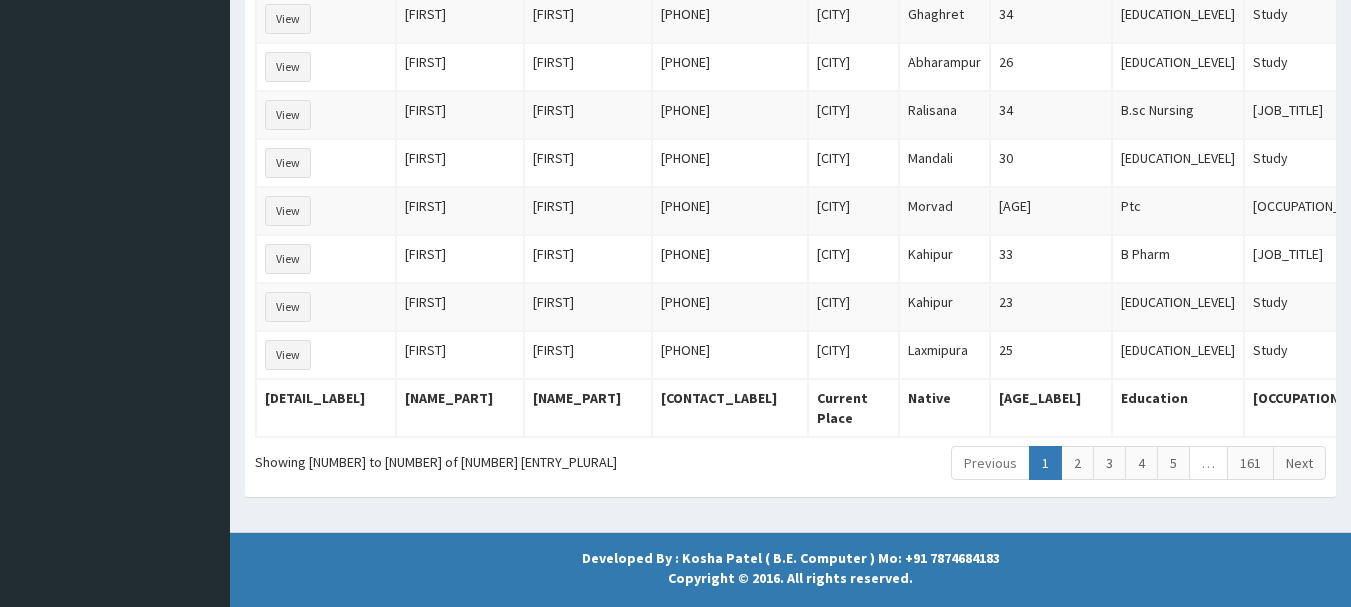 click on "Current Place" at bounding box center [853, 408] 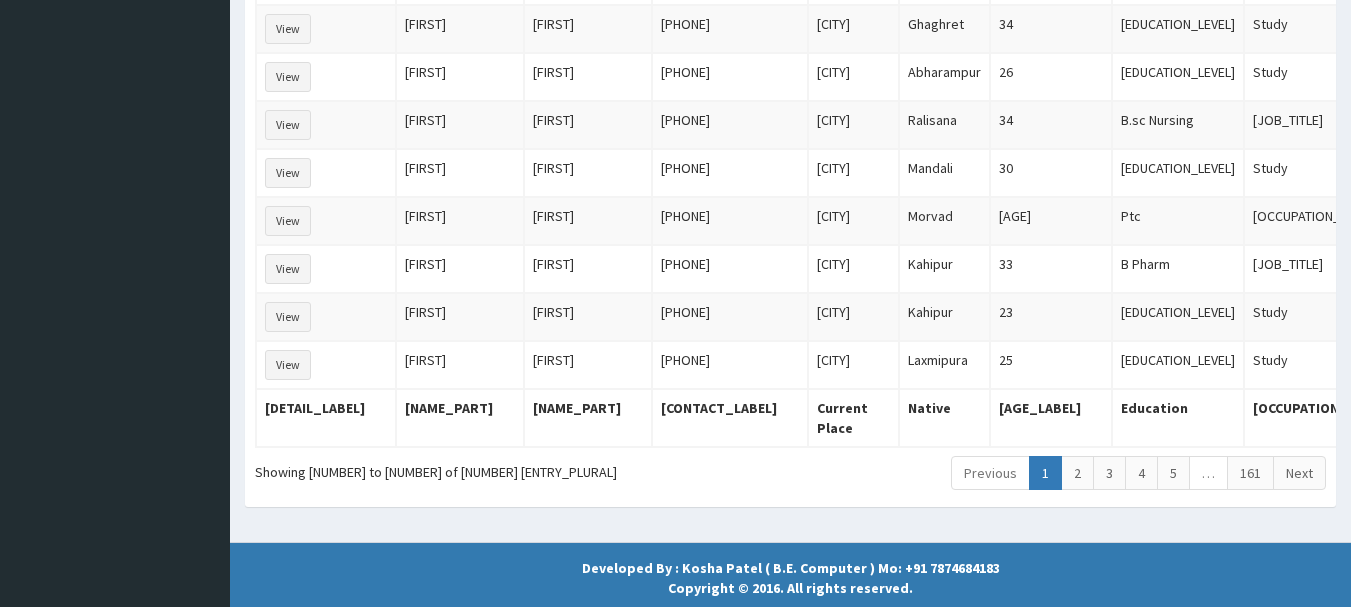 scroll, scrollTop: 500, scrollLeft: 0, axis: vertical 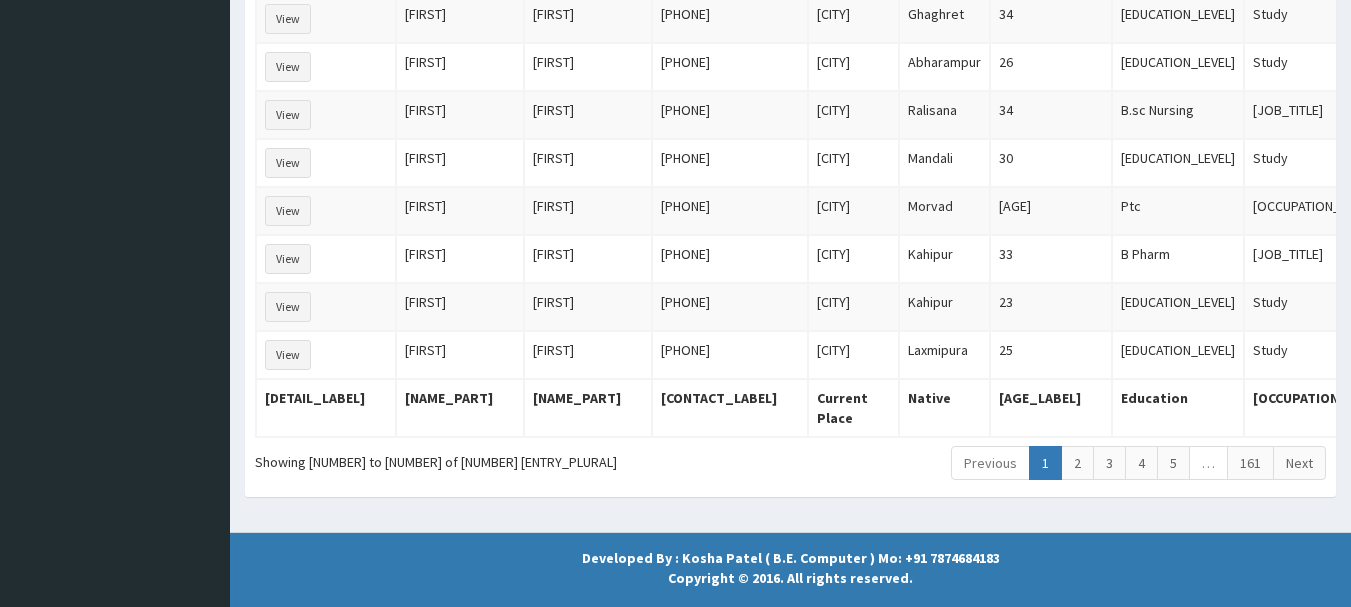 click on "Showing [NUMBER] to [NUMBER] of [NUMBER] [ENTRY_PLURAL]" at bounding box center [469, 458] 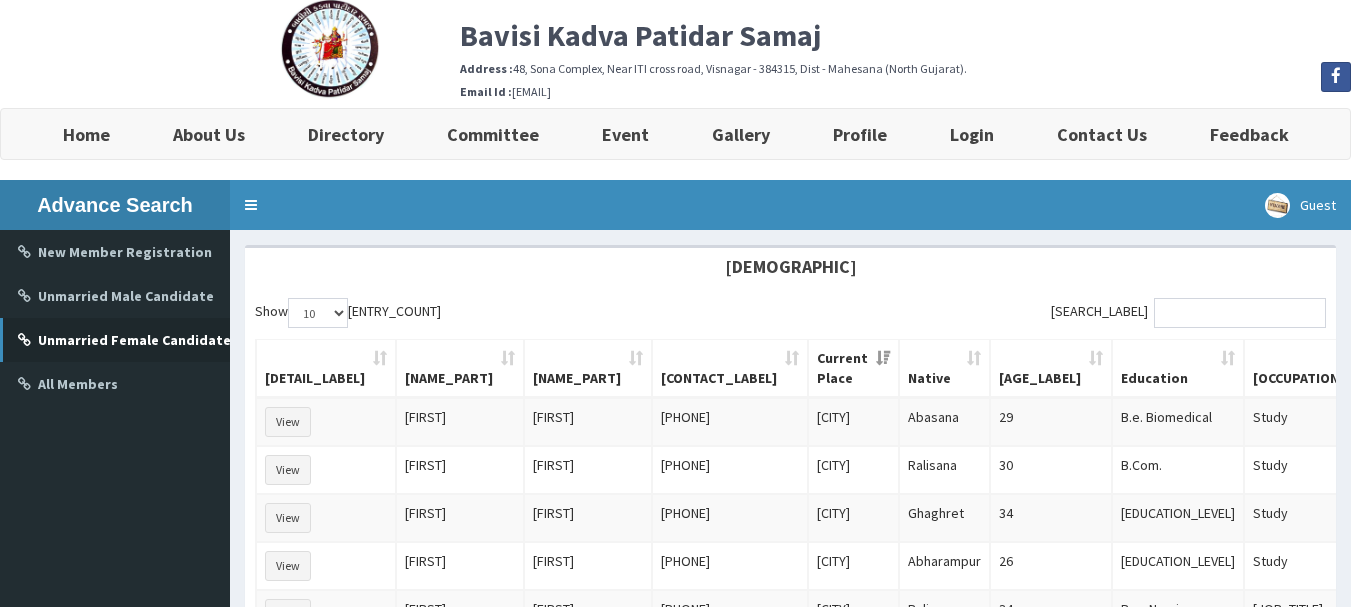 scroll, scrollTop: 0, scrollLeft: 0, axis: both 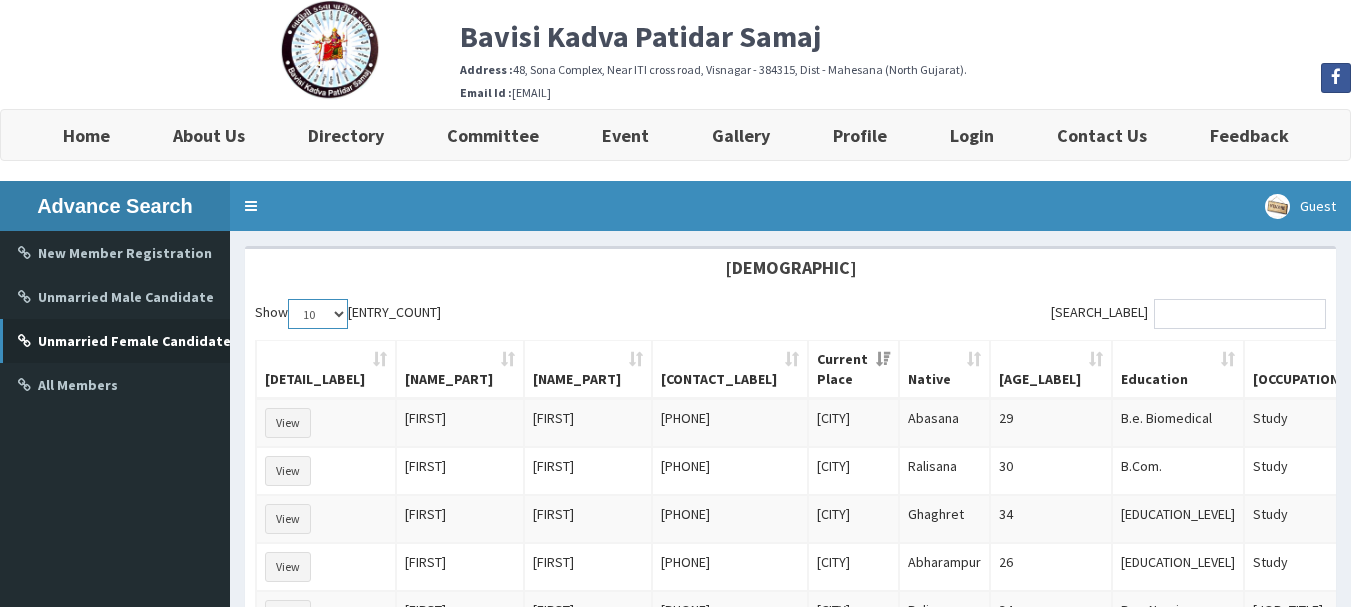 click on "10 25 50 100" at bounding box center [318, 314] 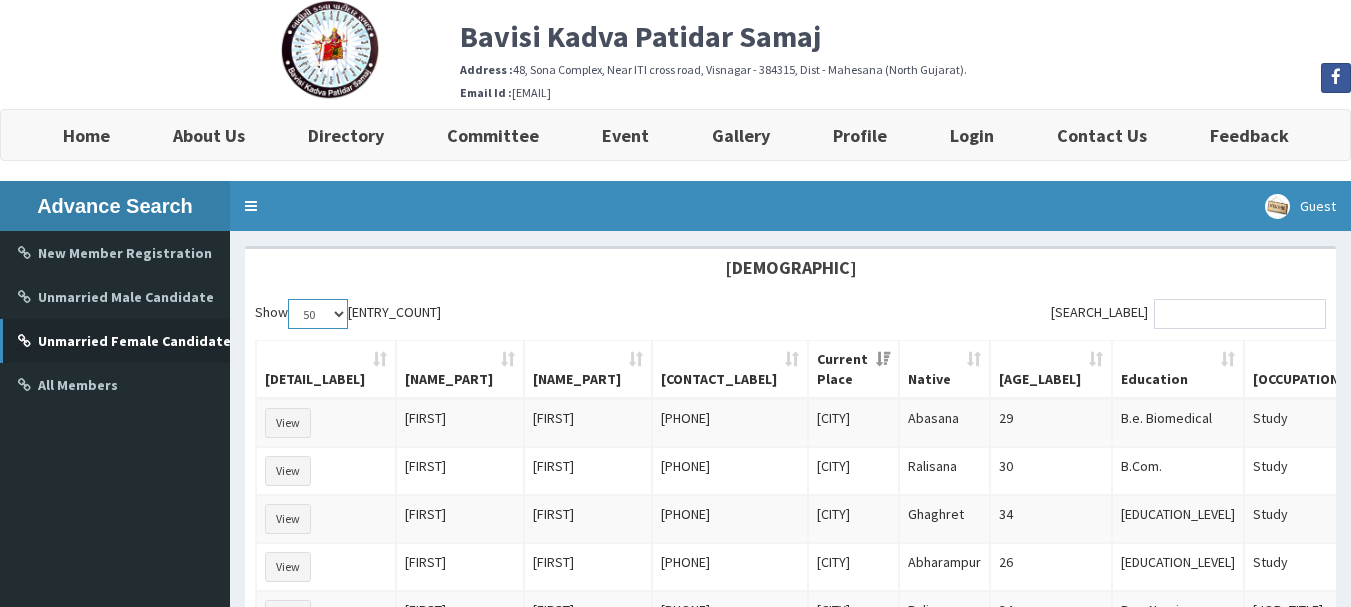 click on "10 25 50 100" at bounding box center (318, 314) 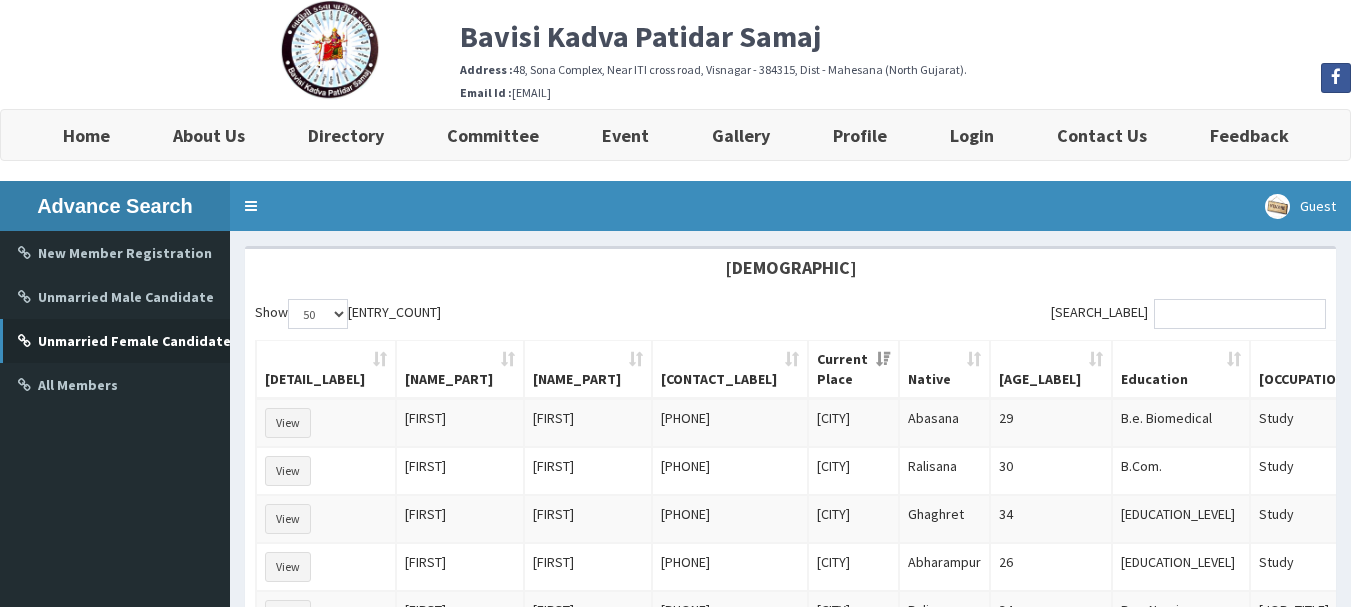 click on "Show [NUMBER] [NUMBER] [NUMBER] [NUMBER] entries" at bounding box center (515, 316) 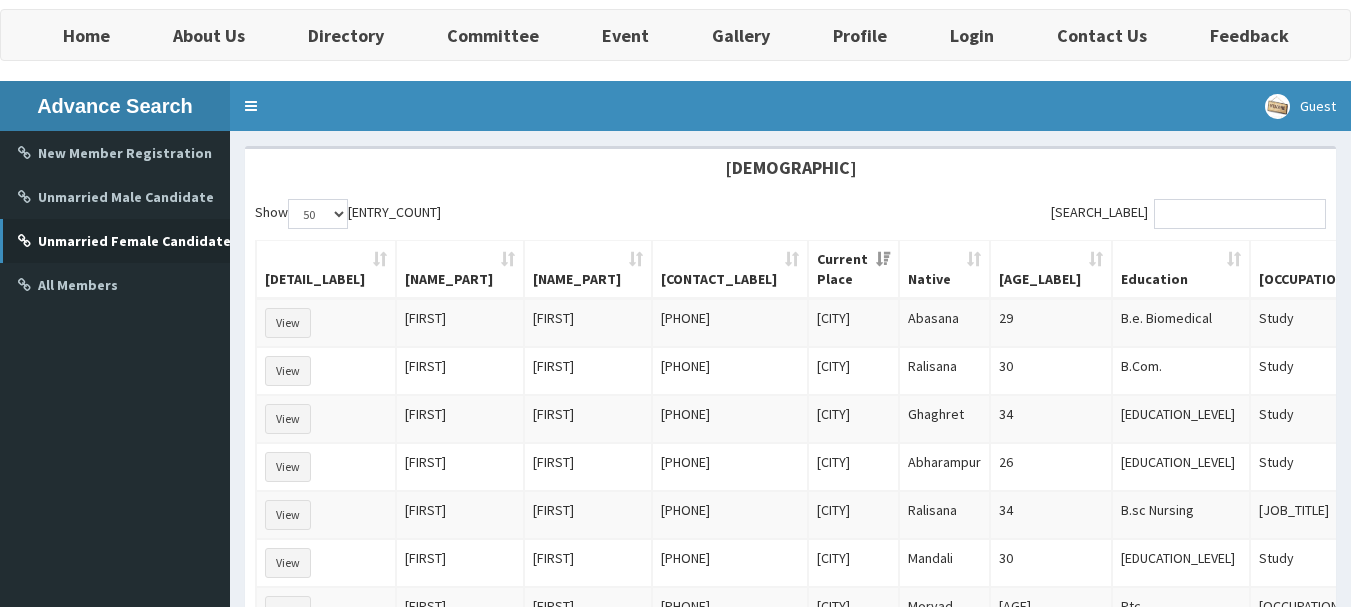 scroll, scrollTop: 200, scrollLeft: 0, axis: vertical 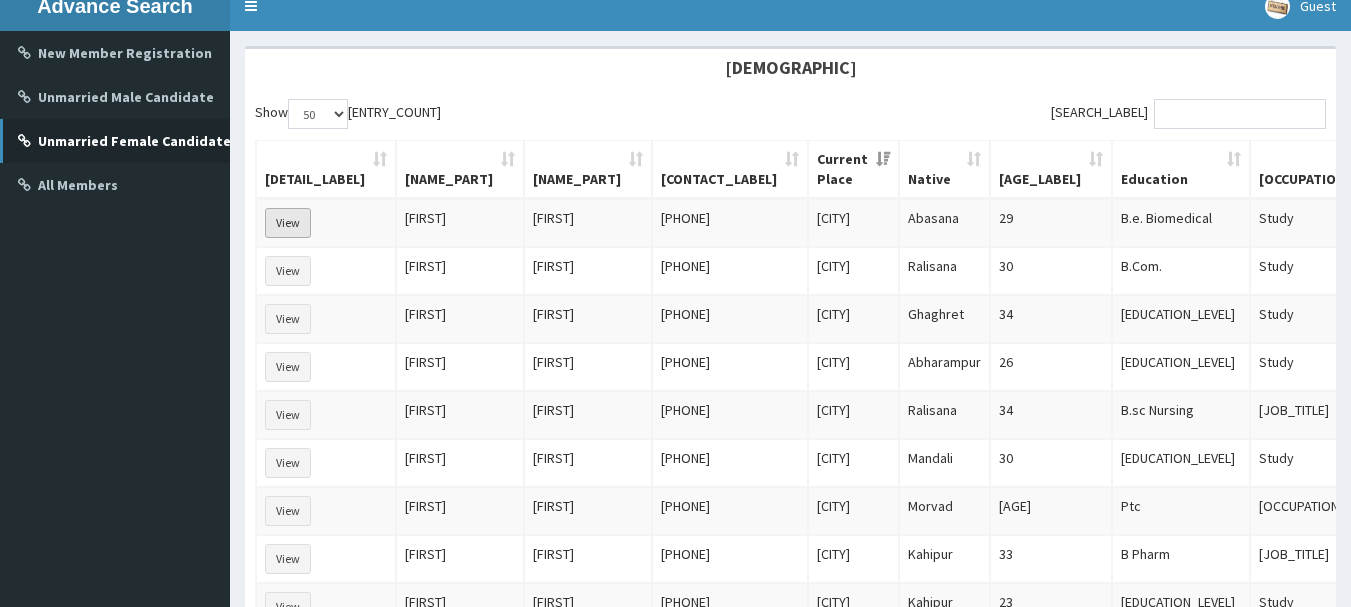 click on "View" at bounding box center (288, 223) 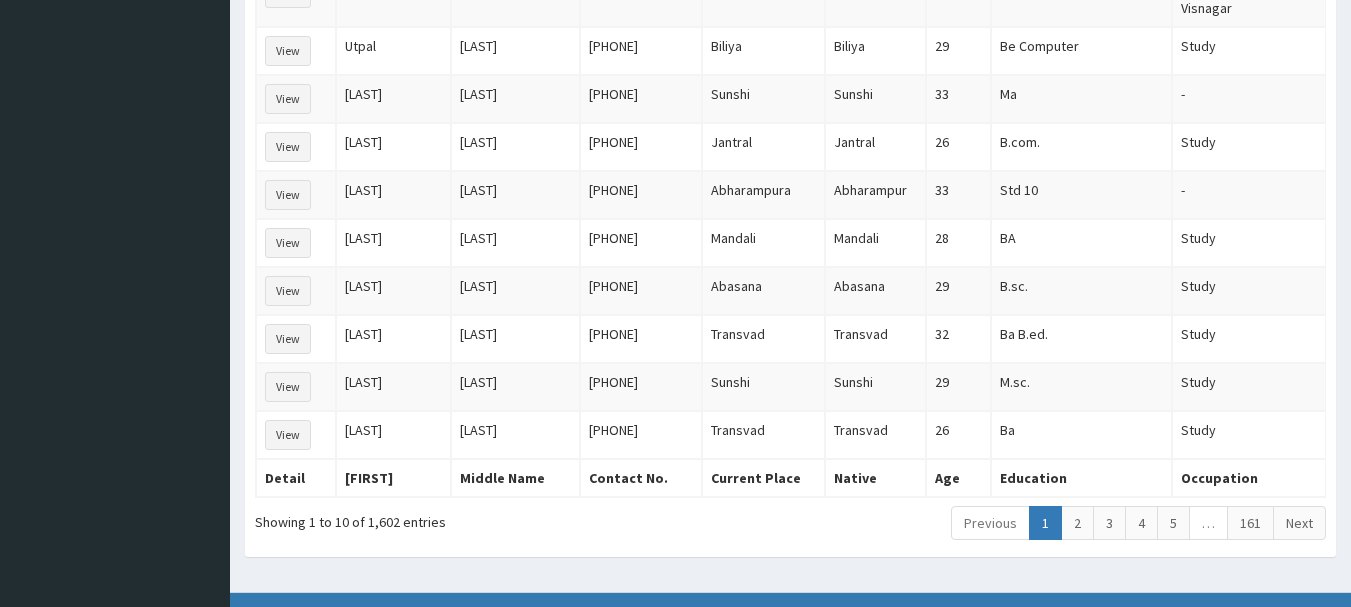 scroll, scrollTop: 27, scrollLeft: 0, axis: vertical 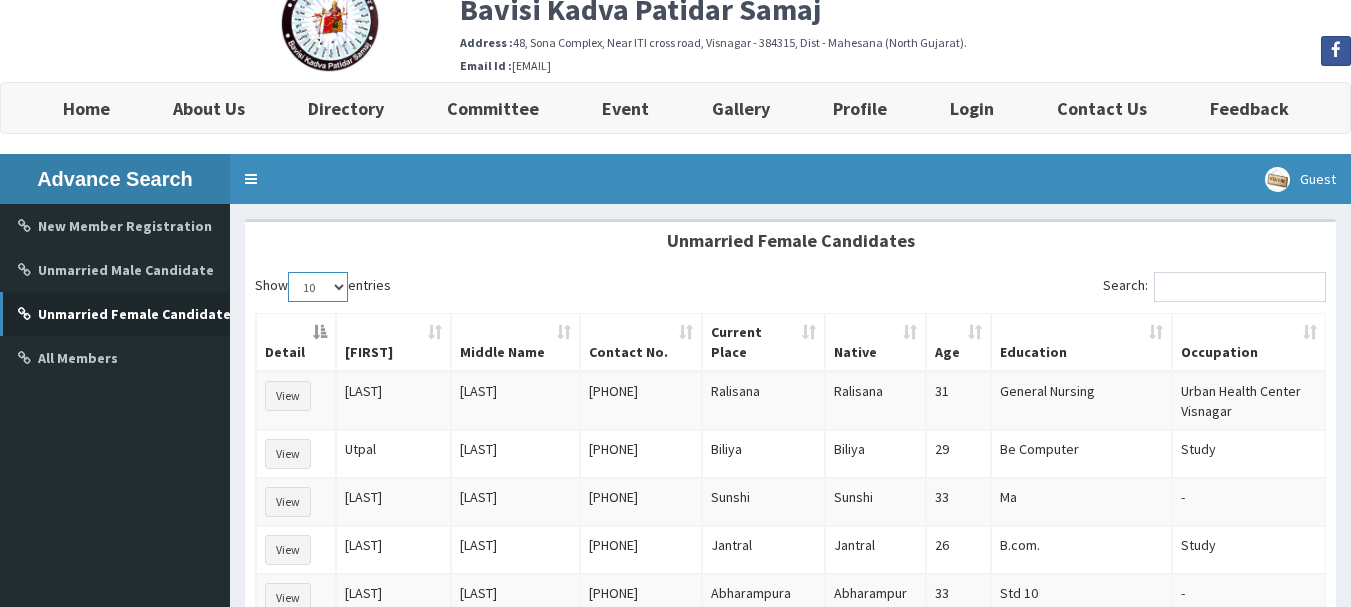 click on "10 25 50 100" at bounding box center [318, 287] 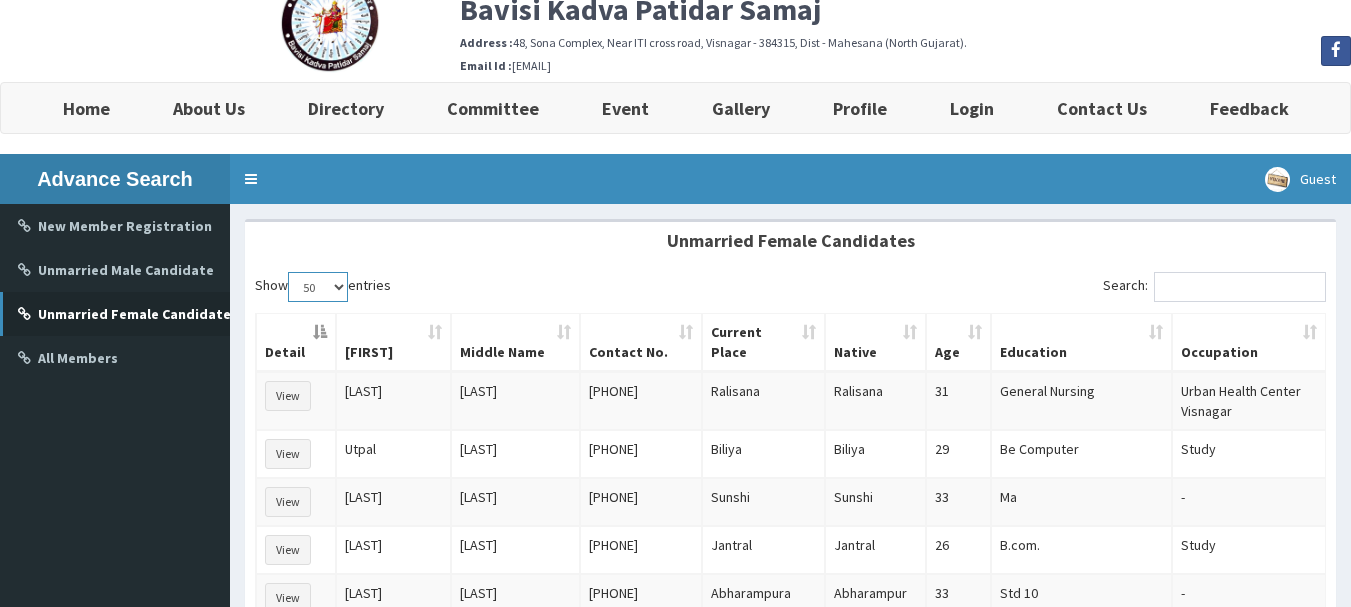 click on "10 25 50 100" at bounding box center [318, 287] 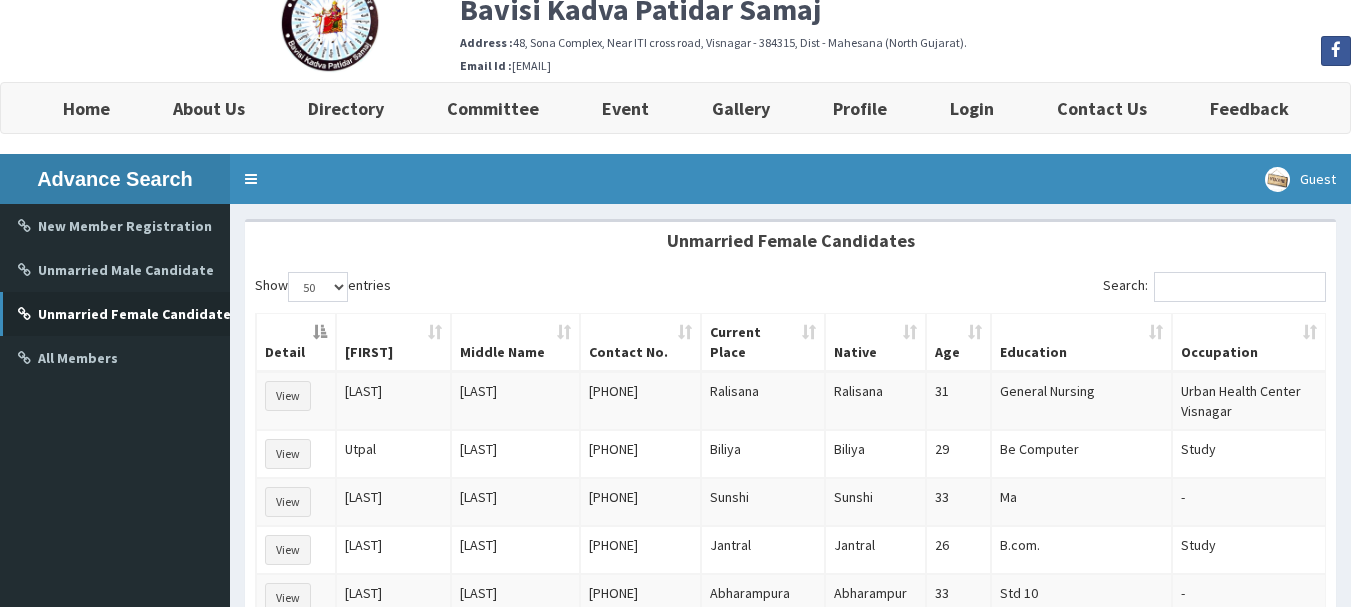 click on "Show  10 25 50 100  entries" at bounding box center (515, 289) 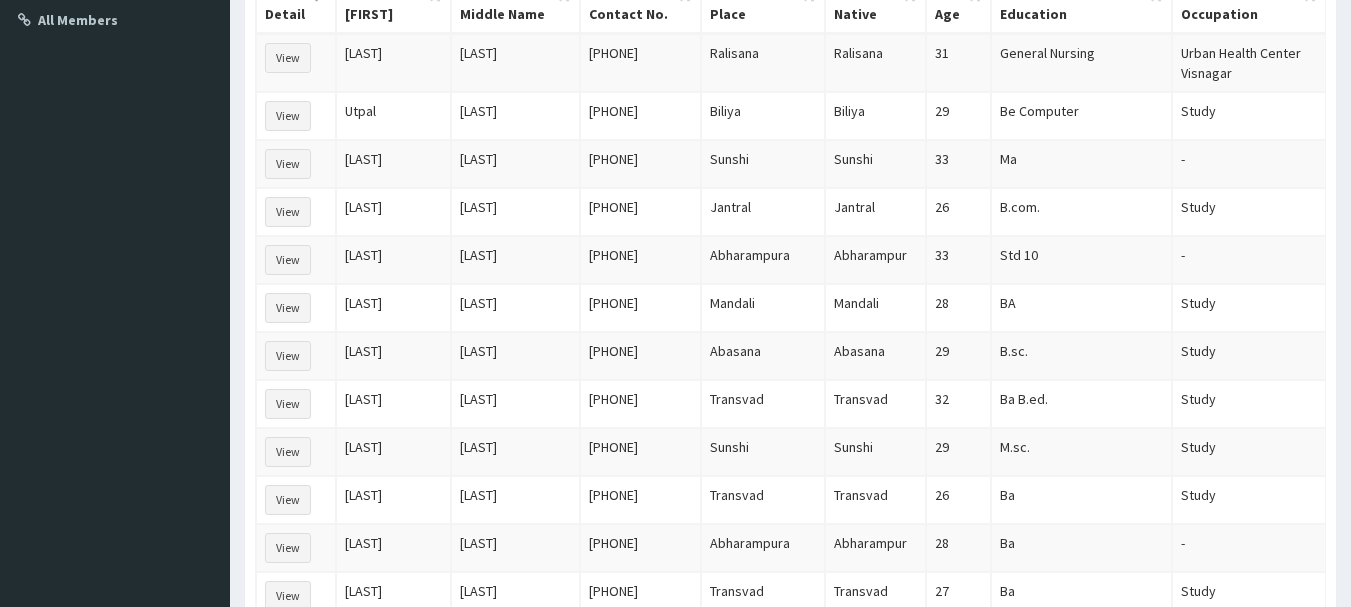 scroll, scrollTop: 0, scrollLeft: 0, axis: both 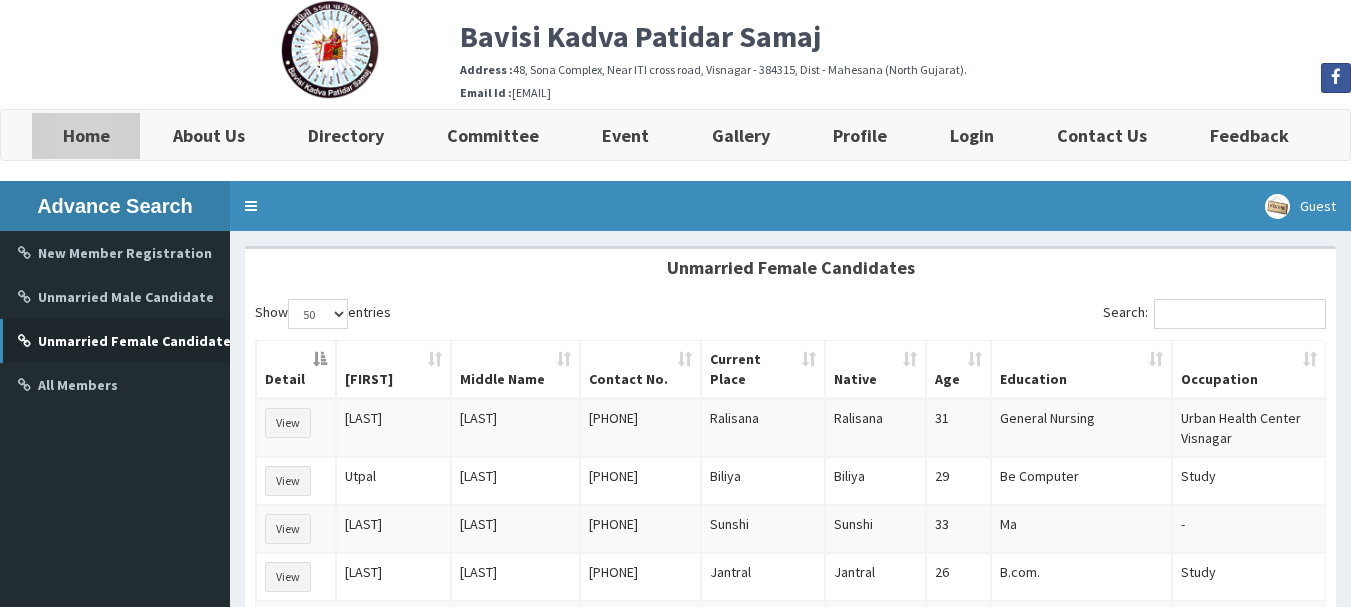 click on "Home" at bounding box center (86, 135) 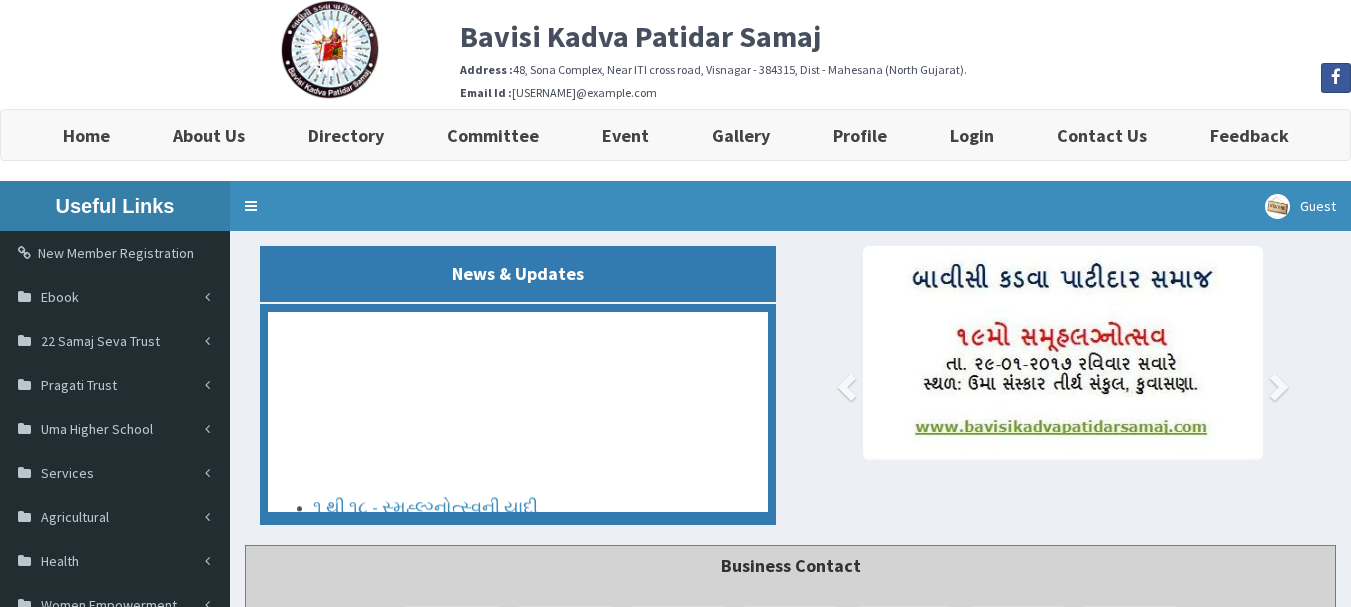 scroll, scrollTop: 0, scrollLeft: 0, axis: both 